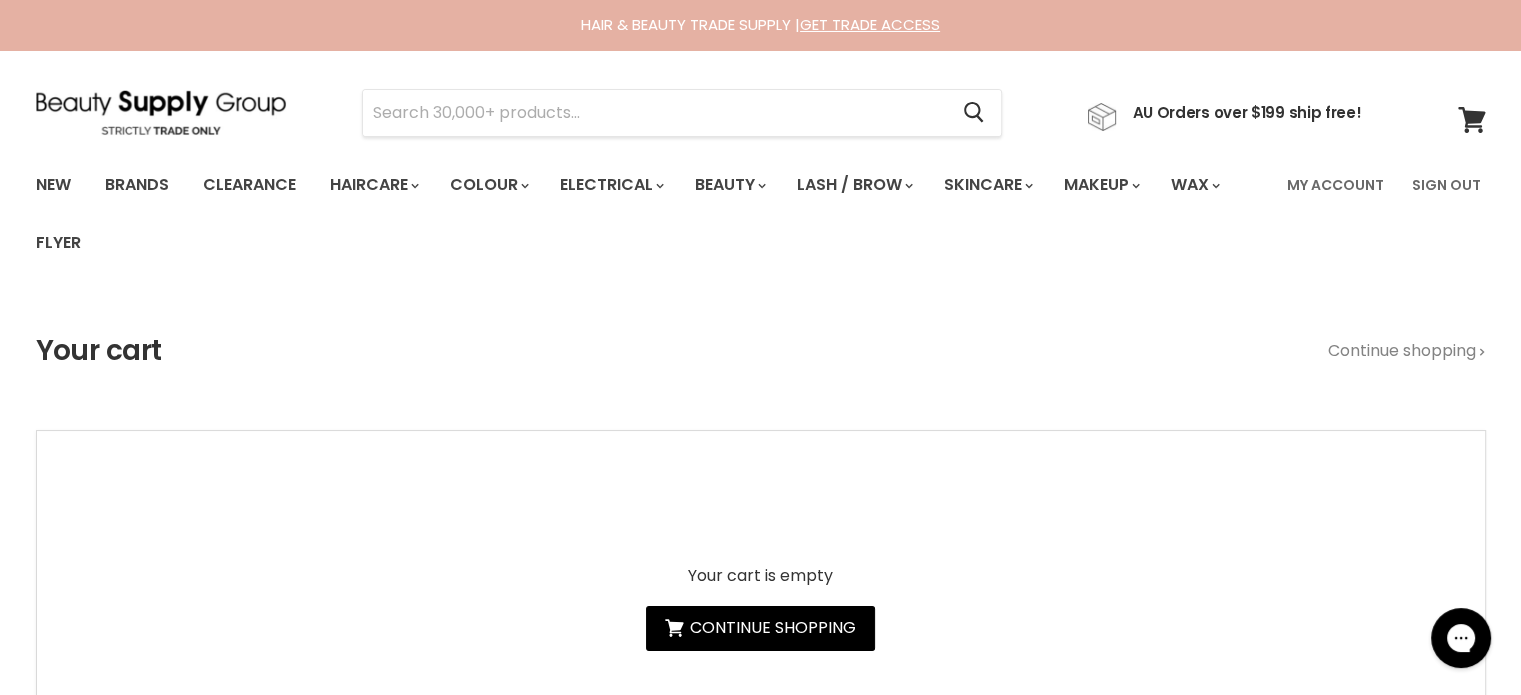 scroll, scrollTop: 0, scrollLeft: 0, axis: both 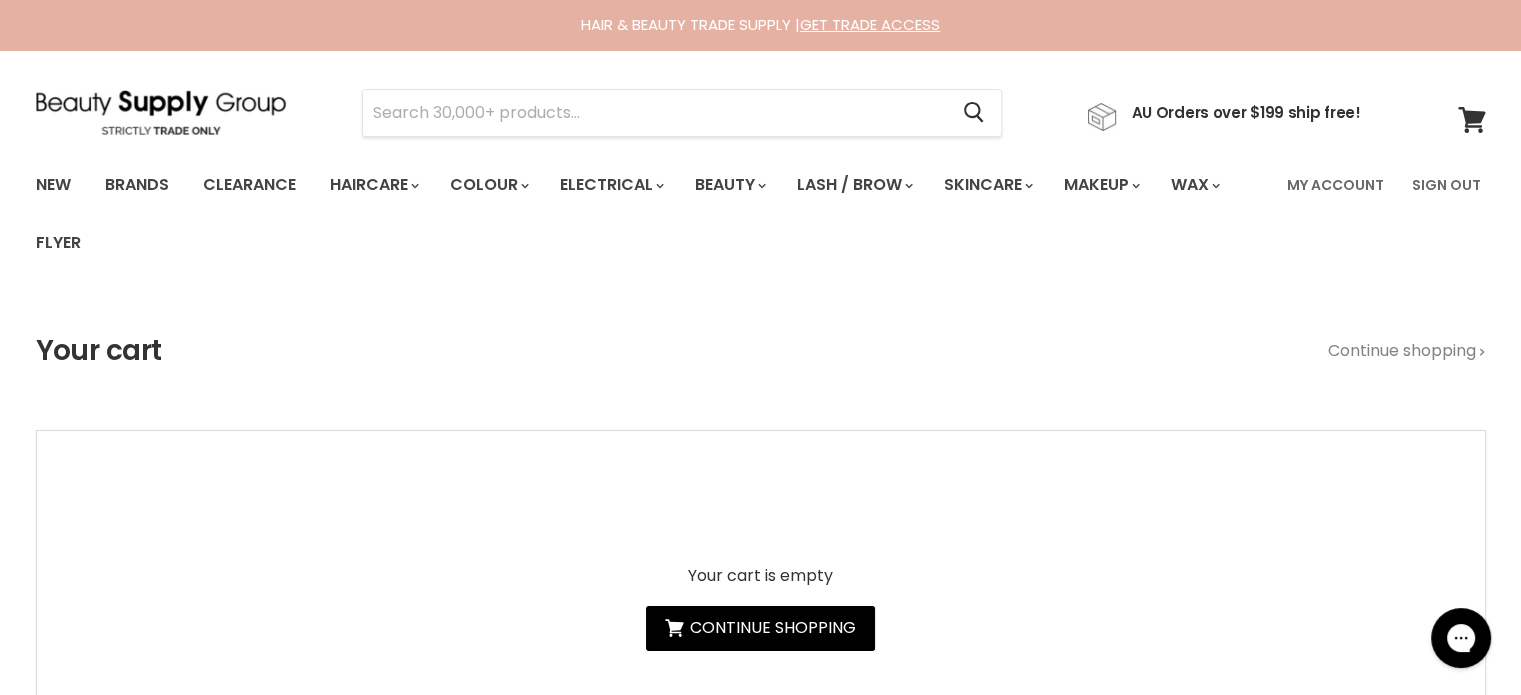 type on "Pureology Hydrate Superfoods Treatment 200ml" 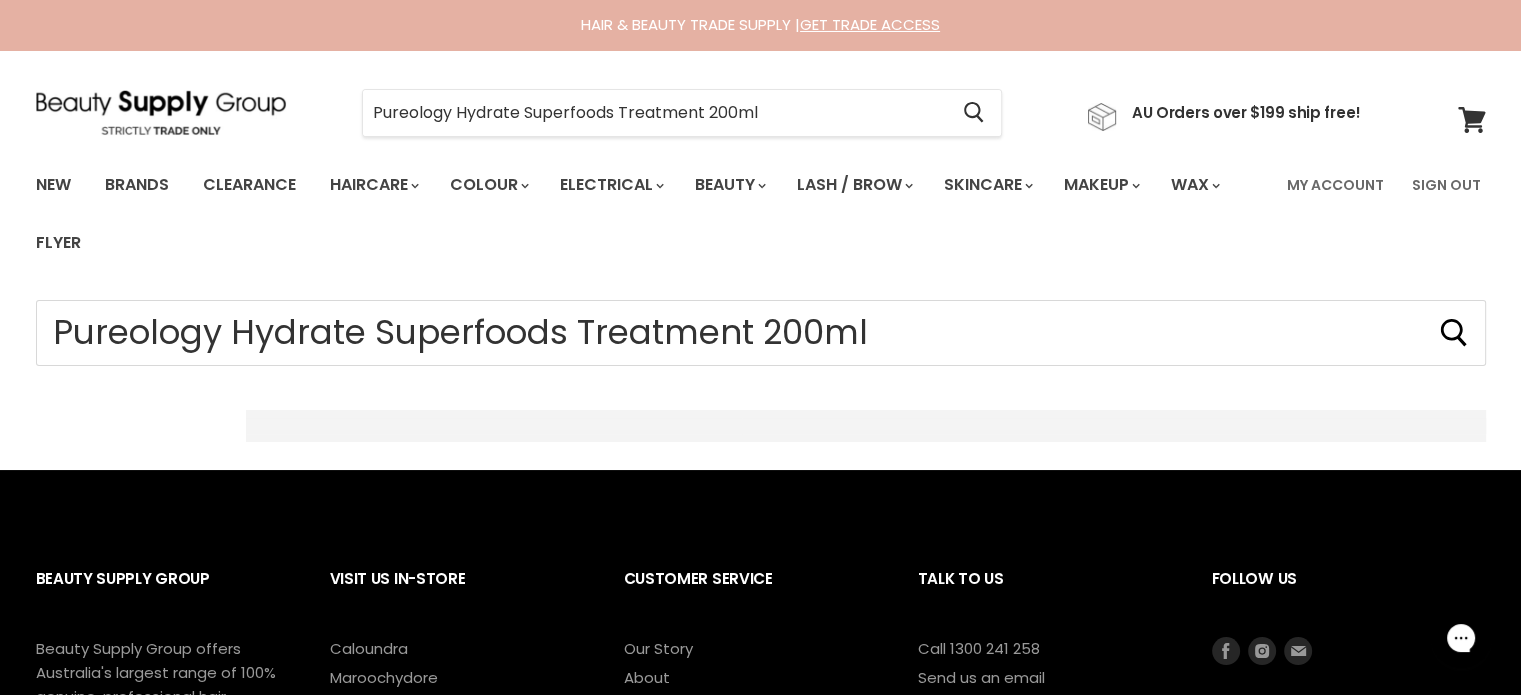scroll, scrollTop: 0, scrollLeft: 0, axis: both 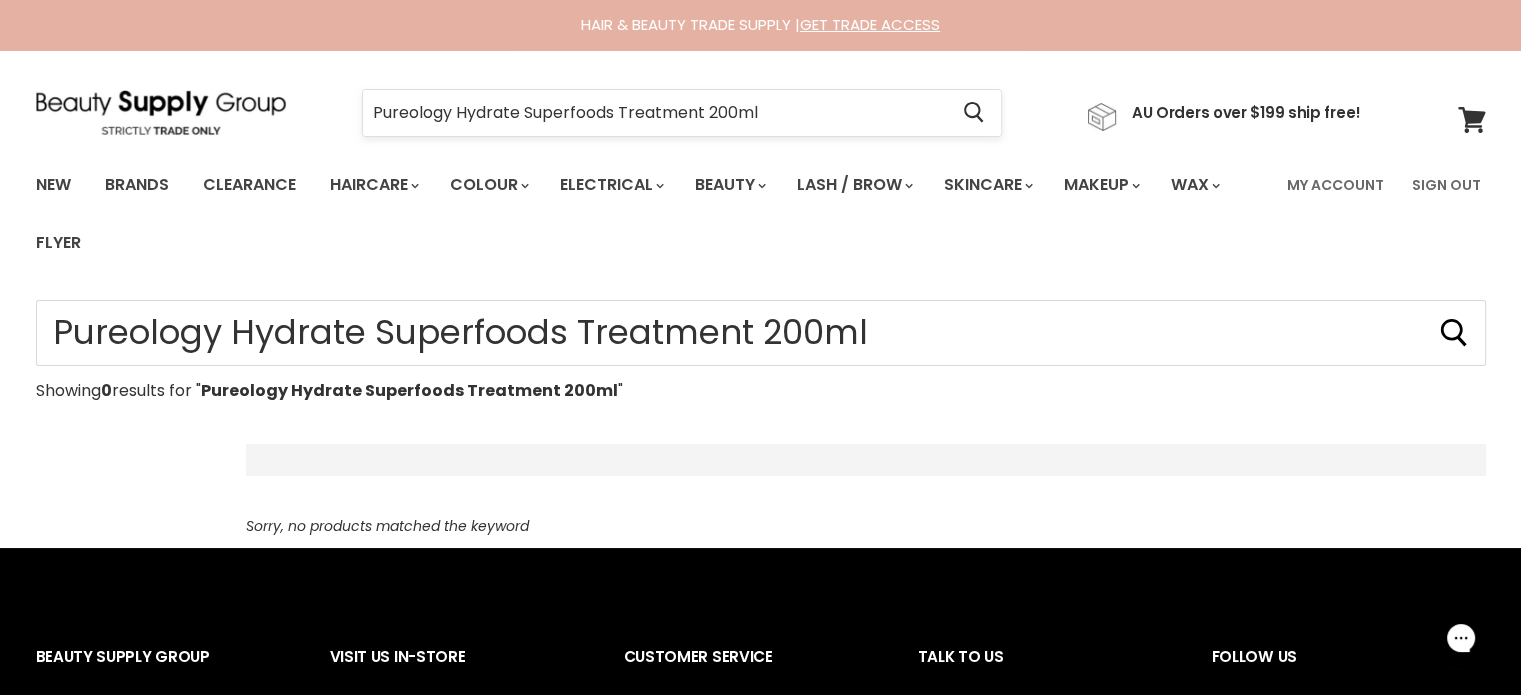 click on "Pureology Hydrate Superfoods Treatment 200ml" at bounding box center [655, 113] 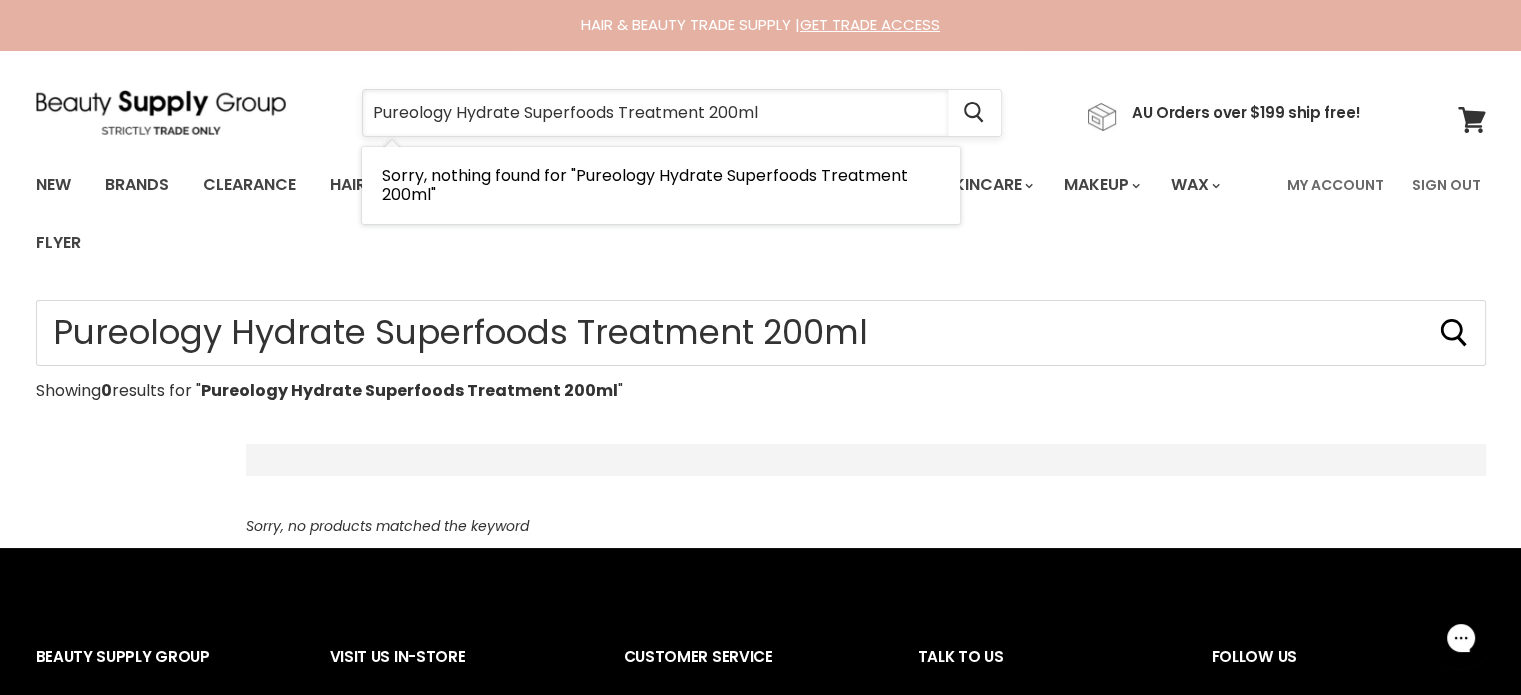 click on "Pureology Hydrate Superfoods Treatment 200ml" at bounding box center (655, 113) 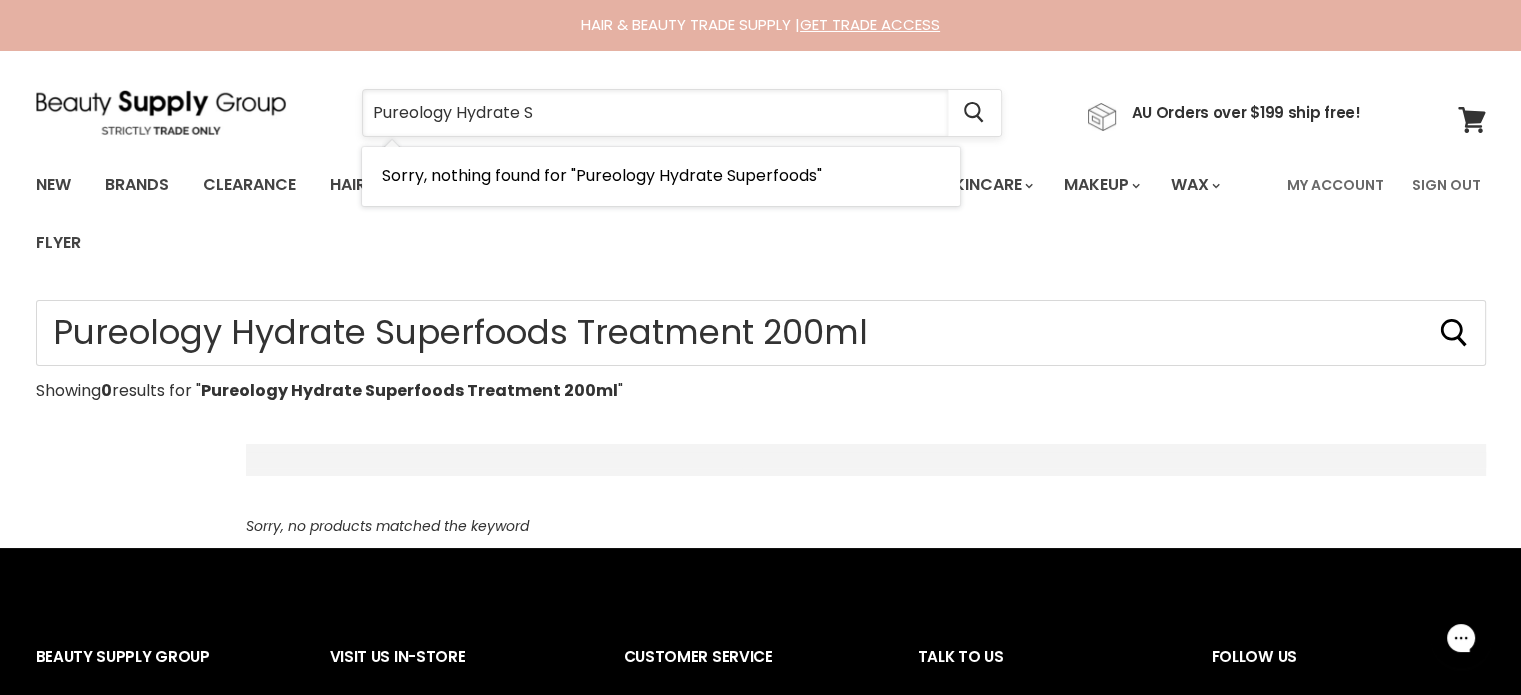 type on "Pureology Hydrate" 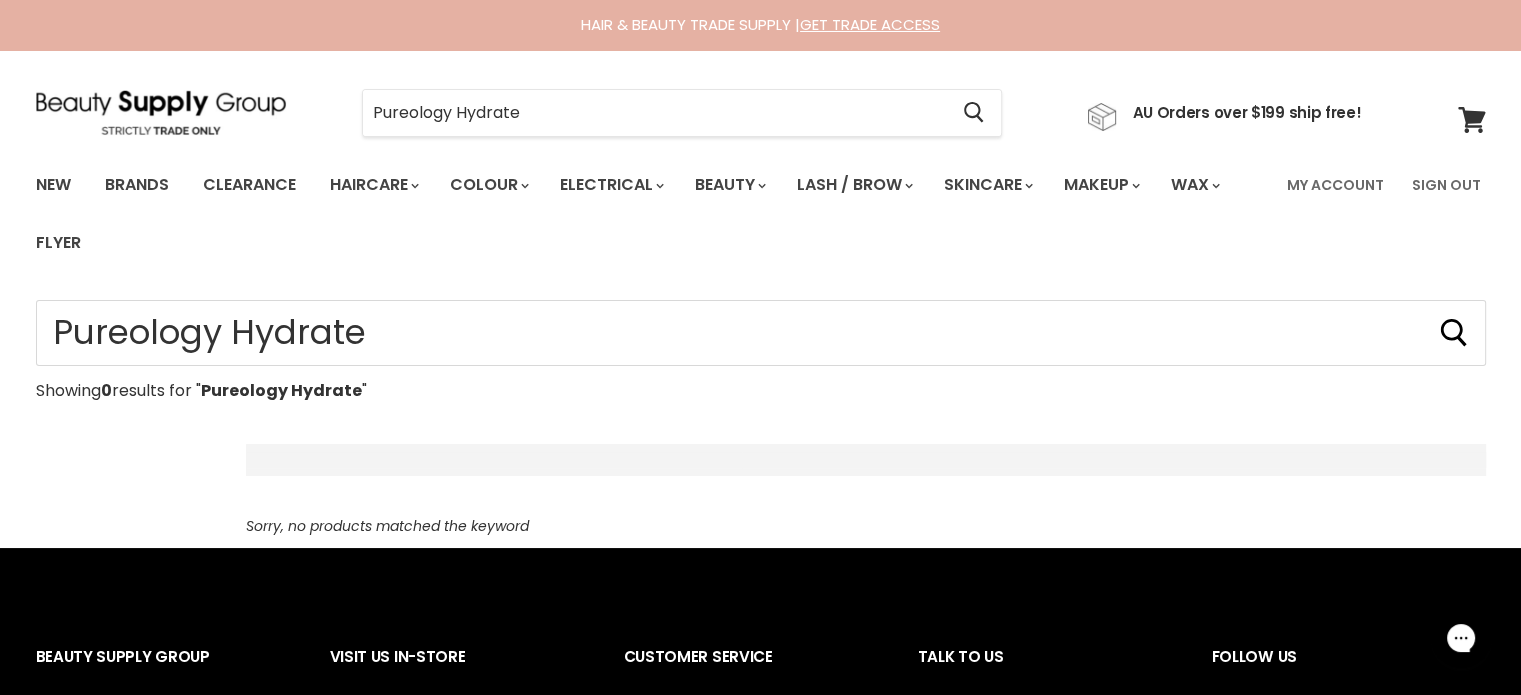 scroll, scrollTop: 0, scrollLeft: 0, axis: both 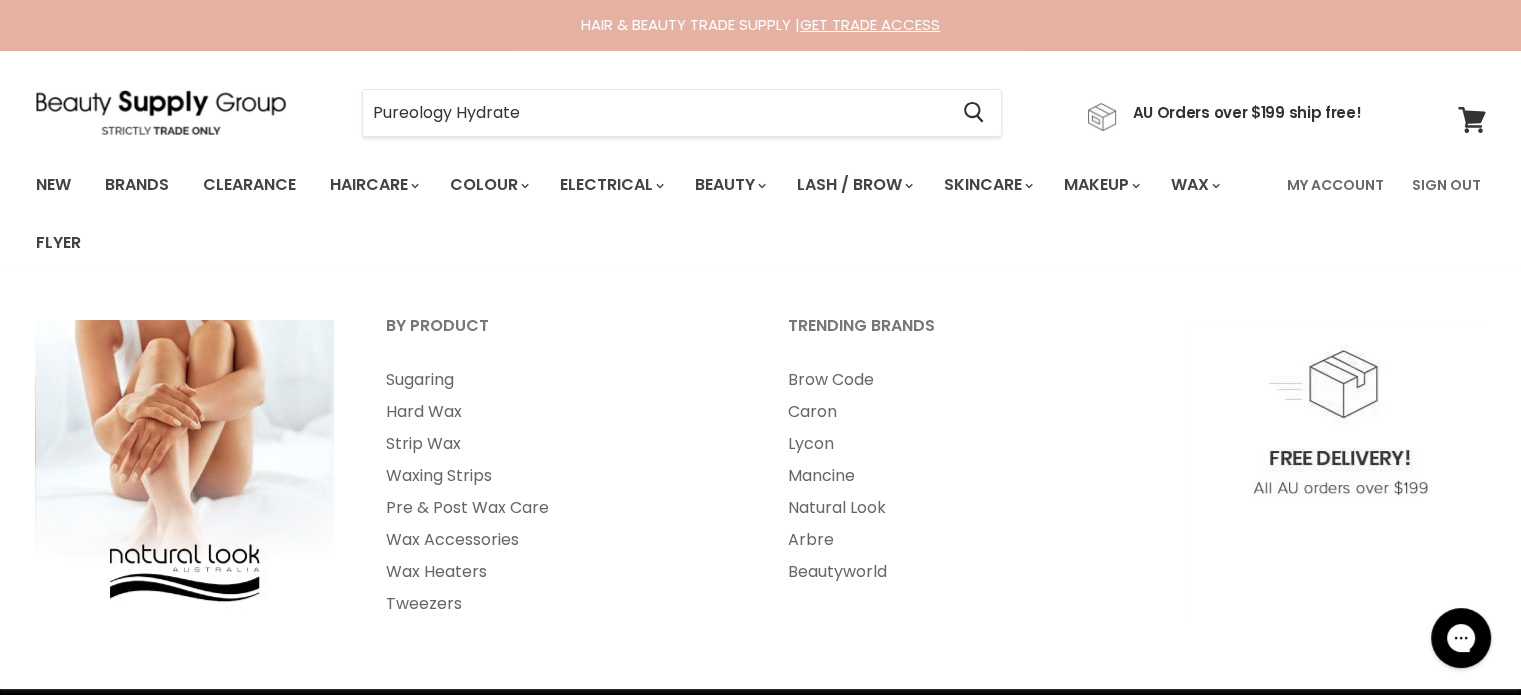 type on "Pureology Hydrate" 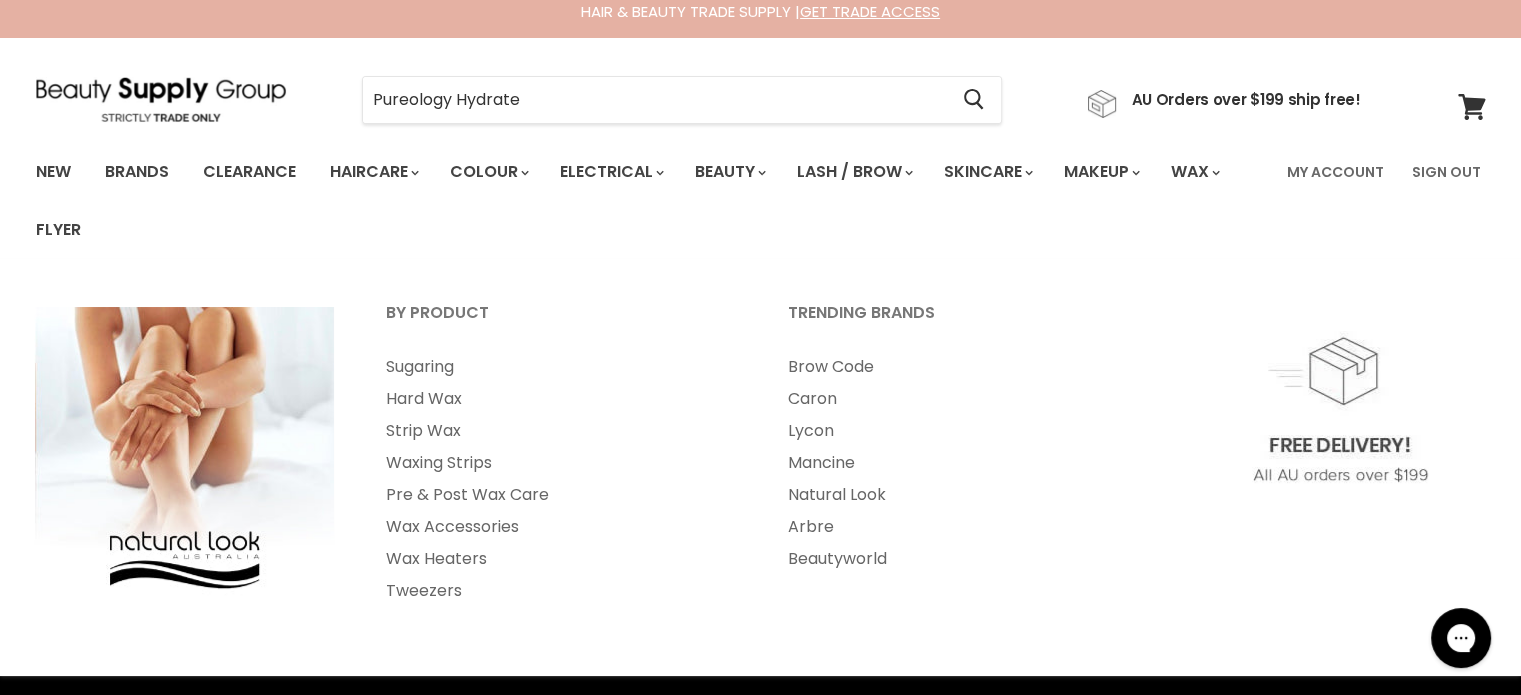 scroll, scrollTop: 0, scrollLeft: 0, axis: both 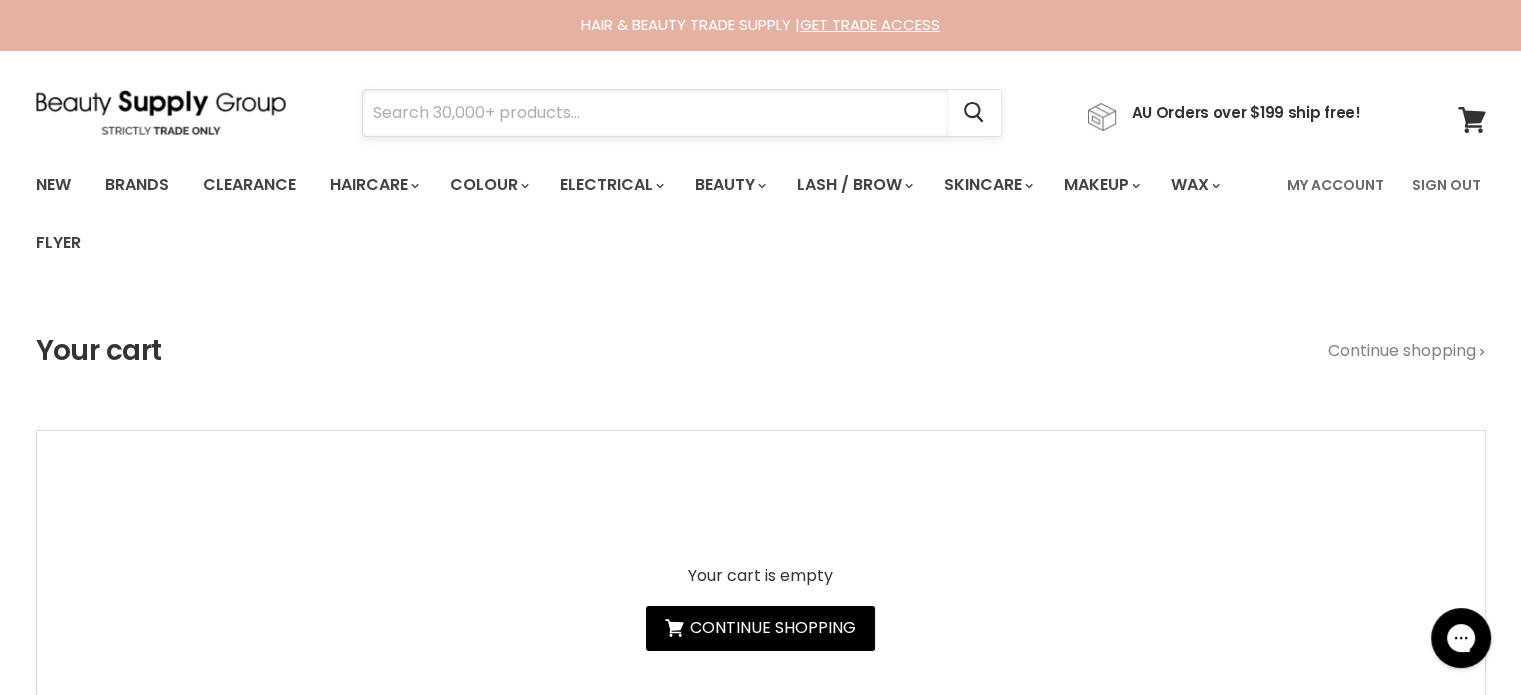 click at bounding box center [655, 113] 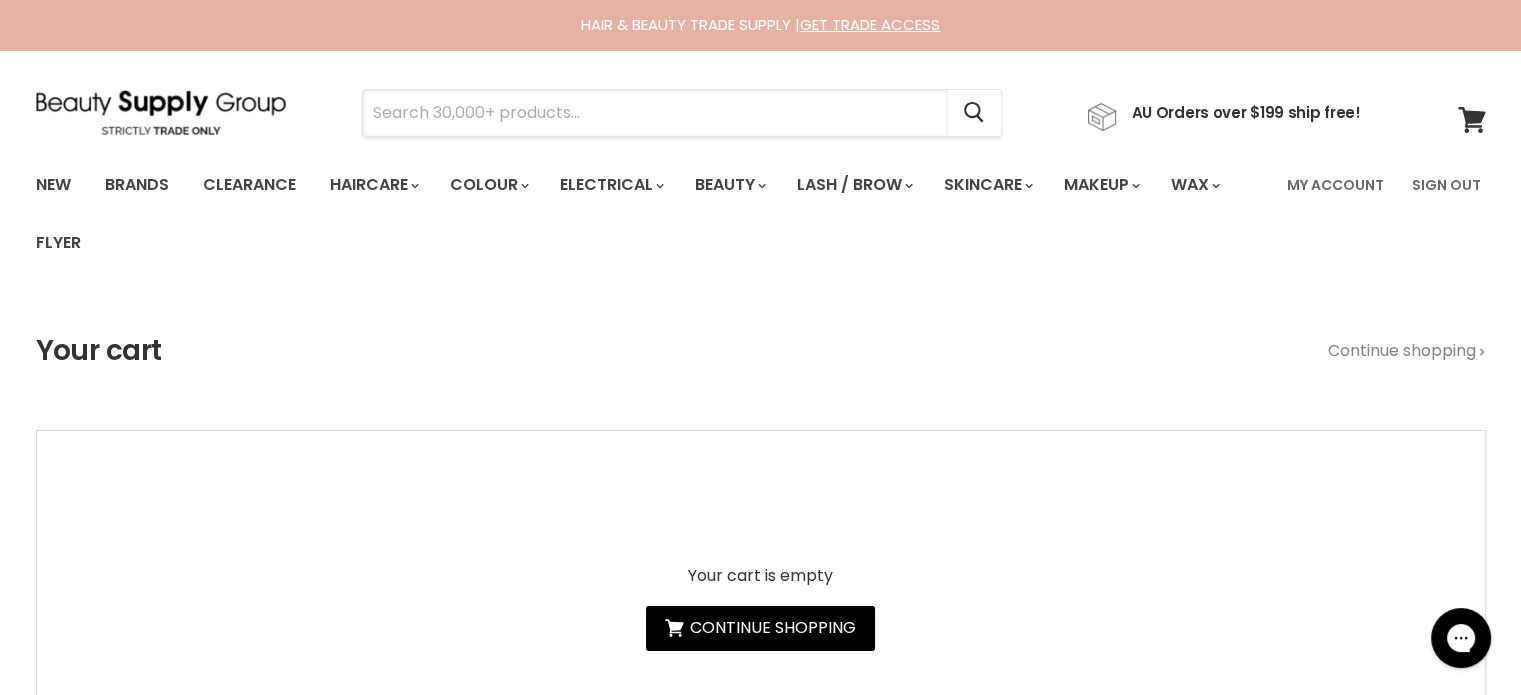 type on "OLAPLEX TAKE HOME" 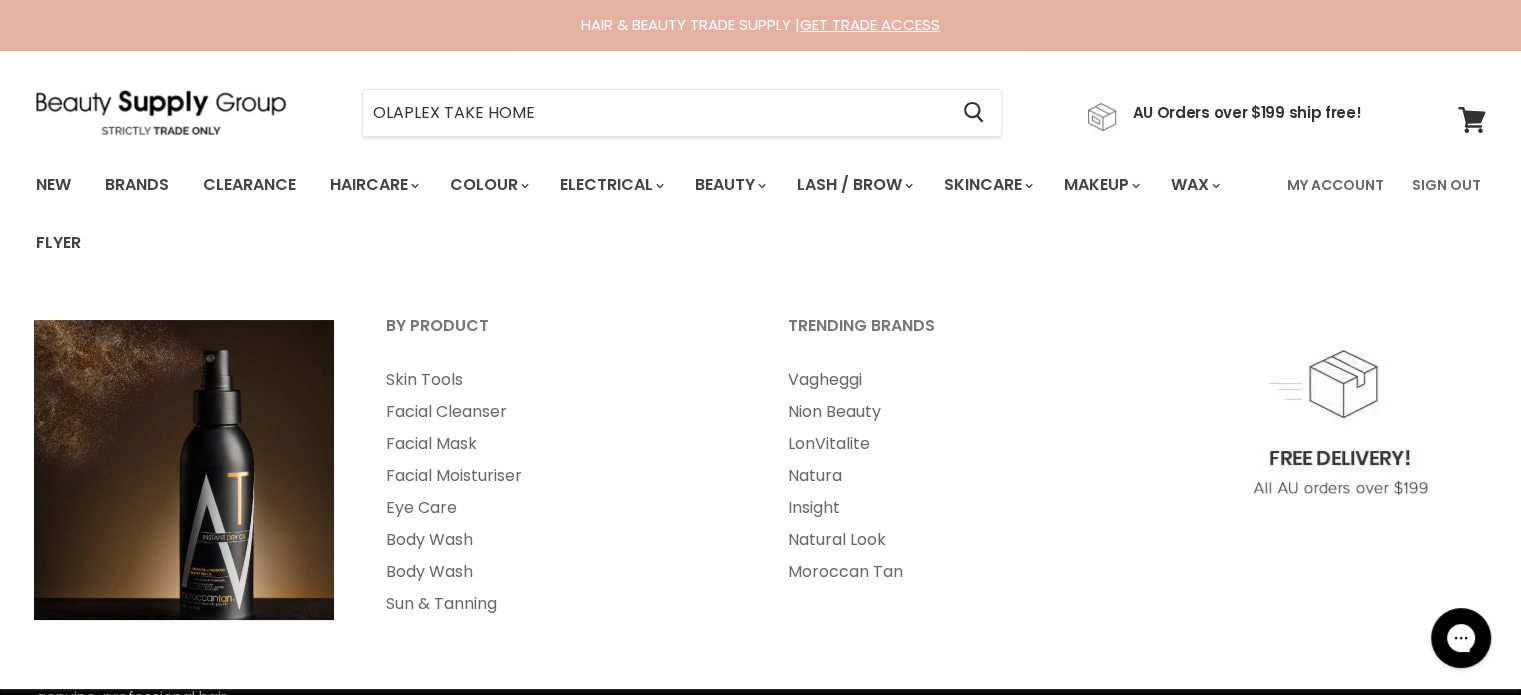 scroll, scrollTop: 0, scrollLeft: 0, axis: both 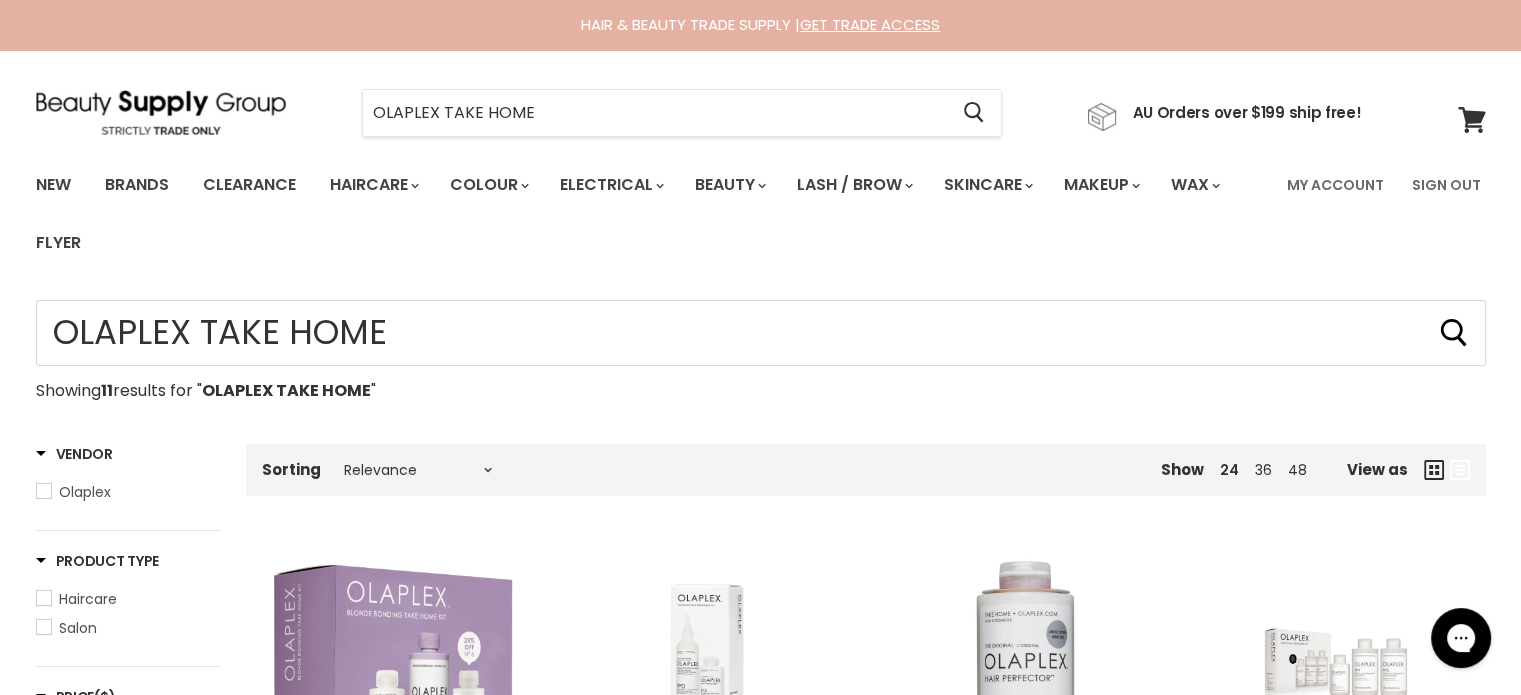 type on "OLAPLEX TAKE HOME" 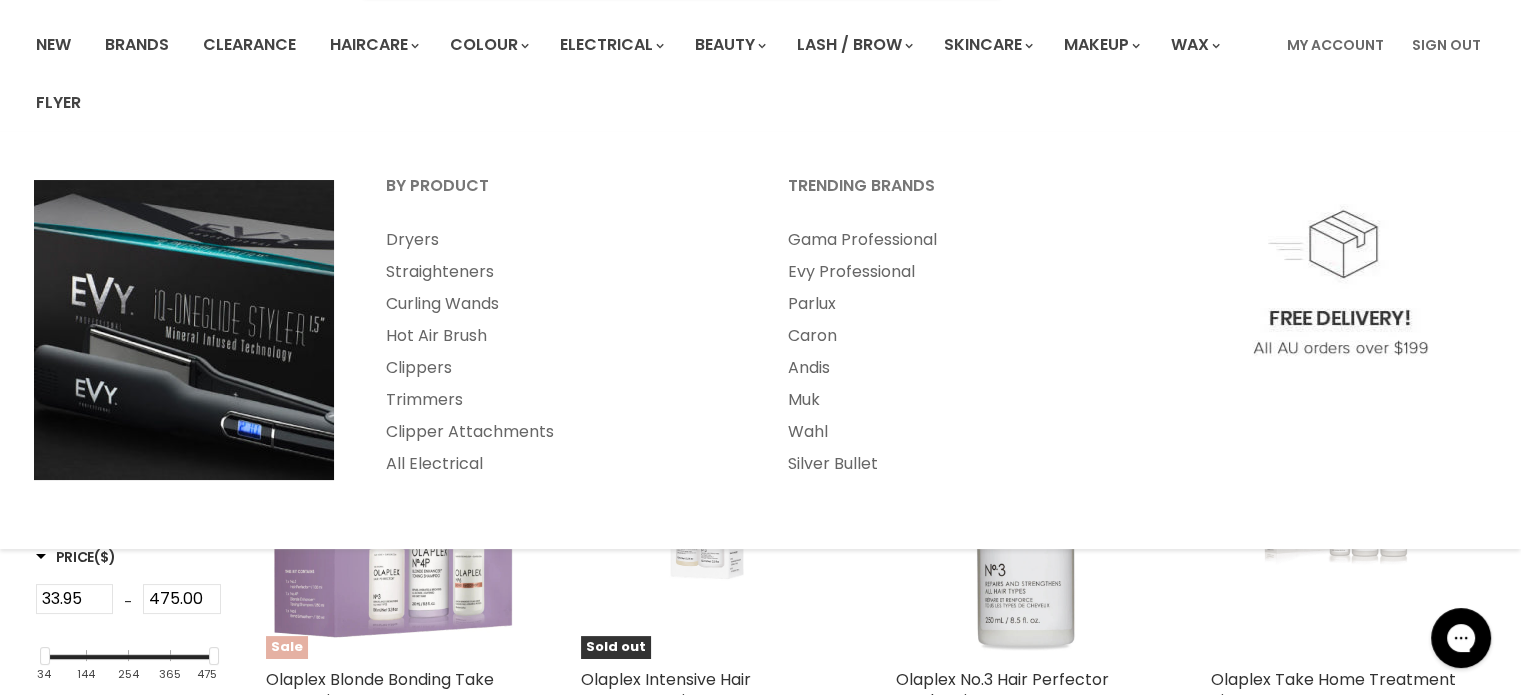 scroll, scrollTop: 500, scrollLeft: 0, axis: vertical 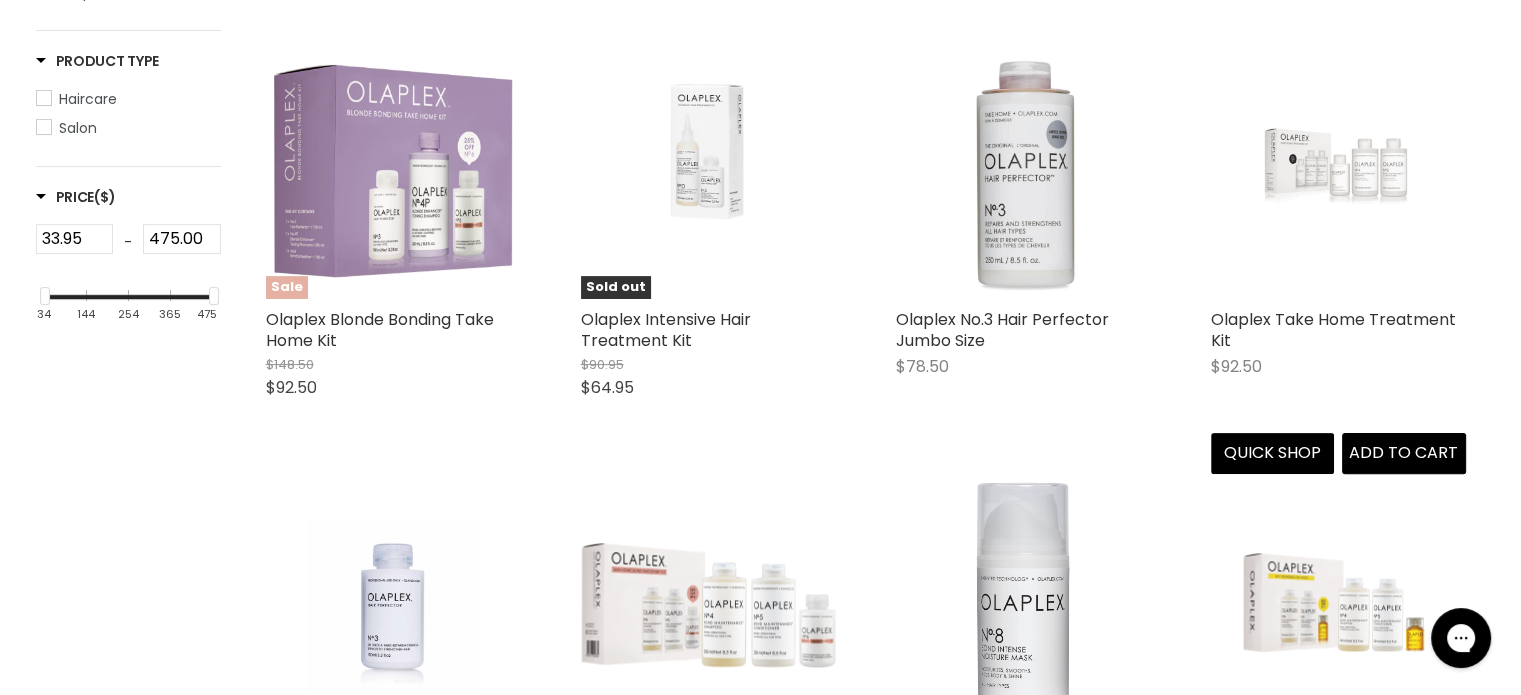 click at bounding box center [1338, 171] 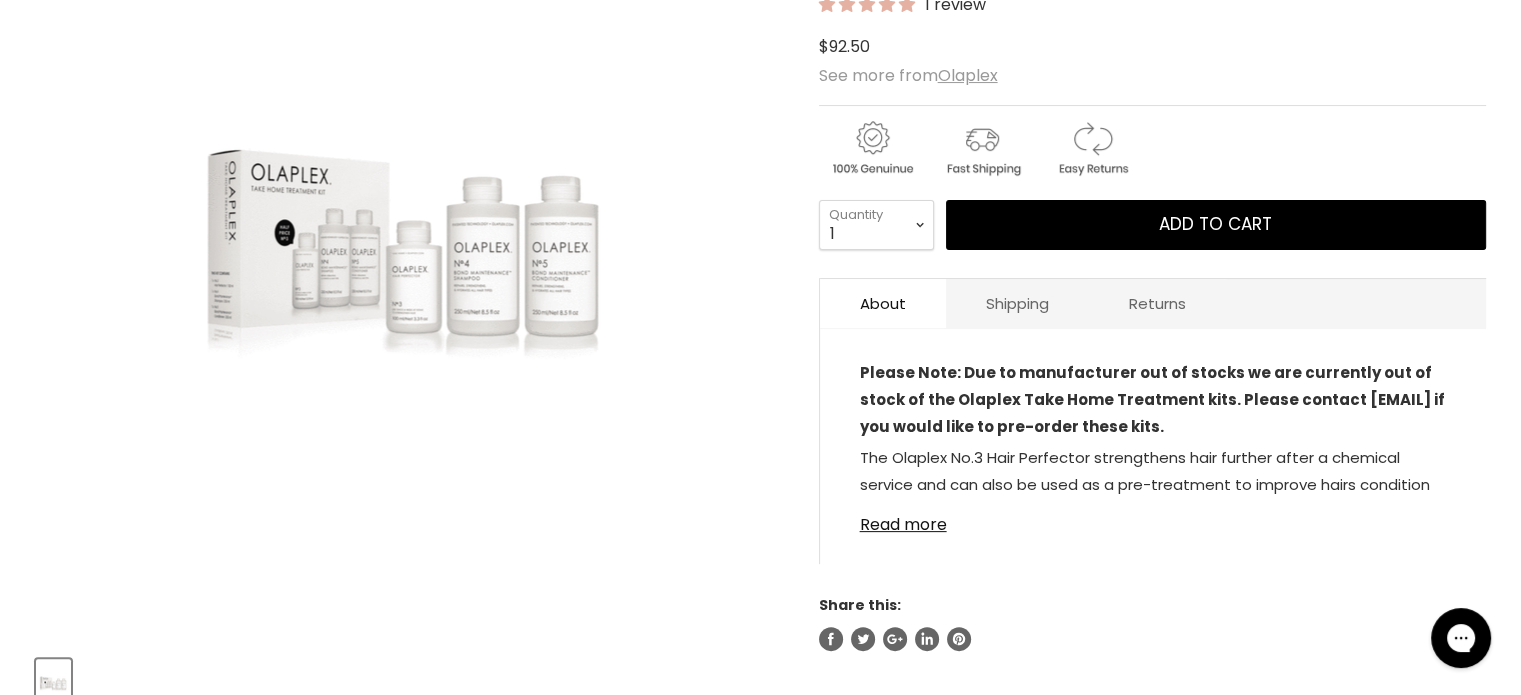 scroll, scrollTop: 400, scrollLeft: 0, axis: vertical 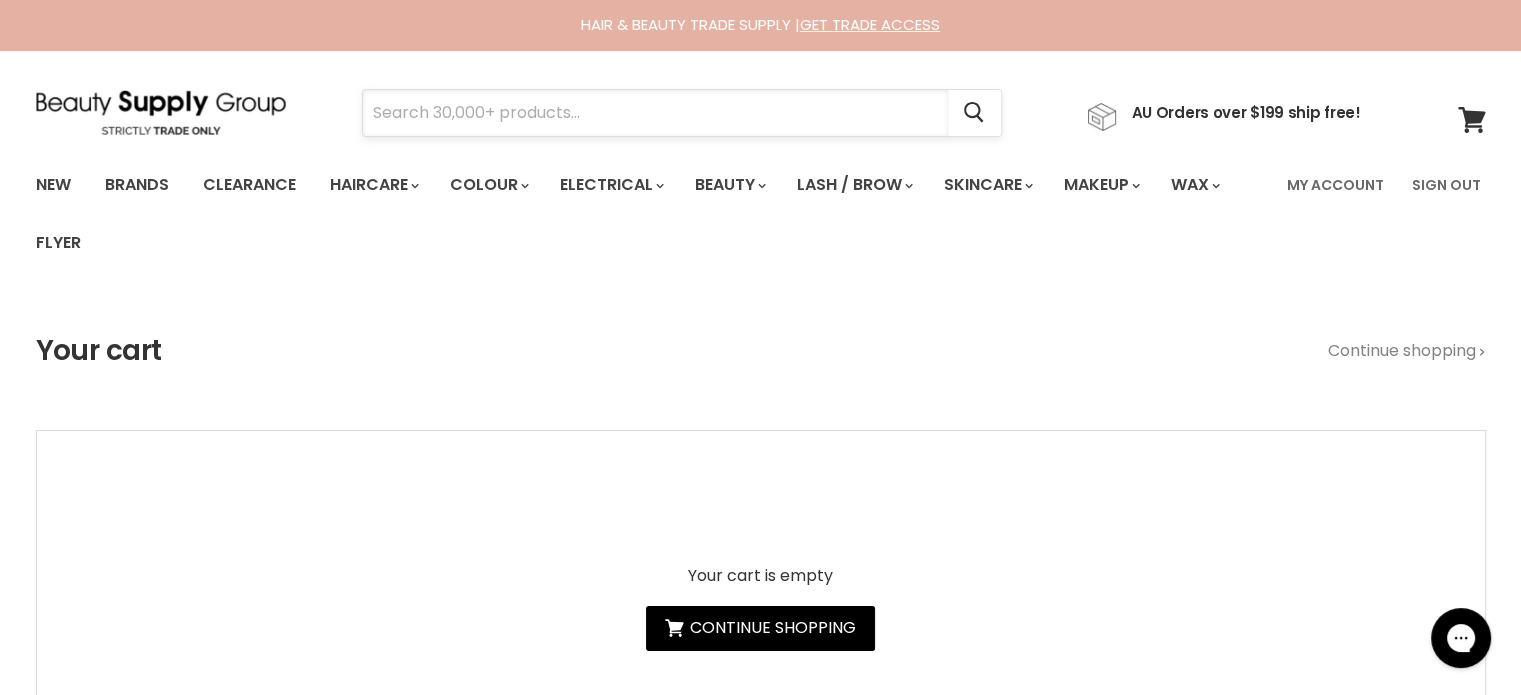 paste on "Davroe Smoothing Balm" 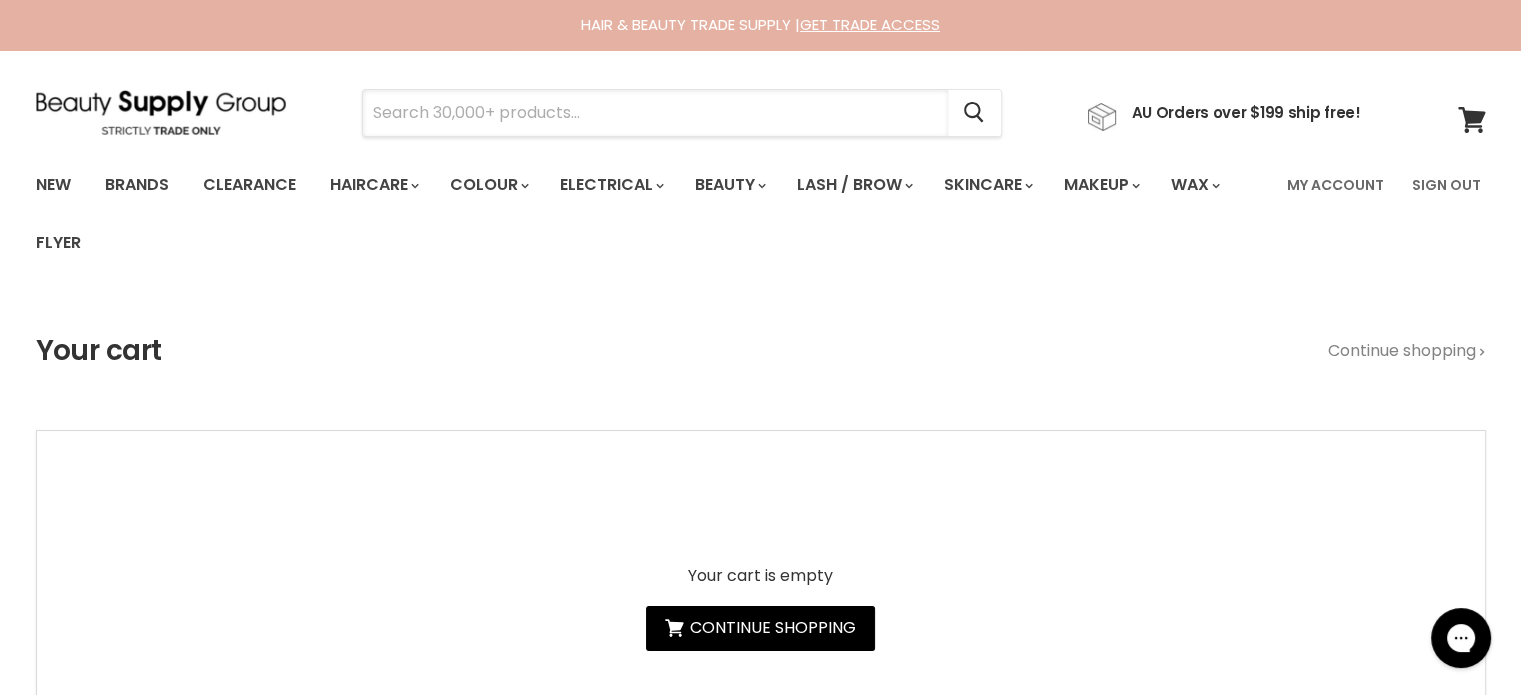 type on "Davroe Smoothing Balm" 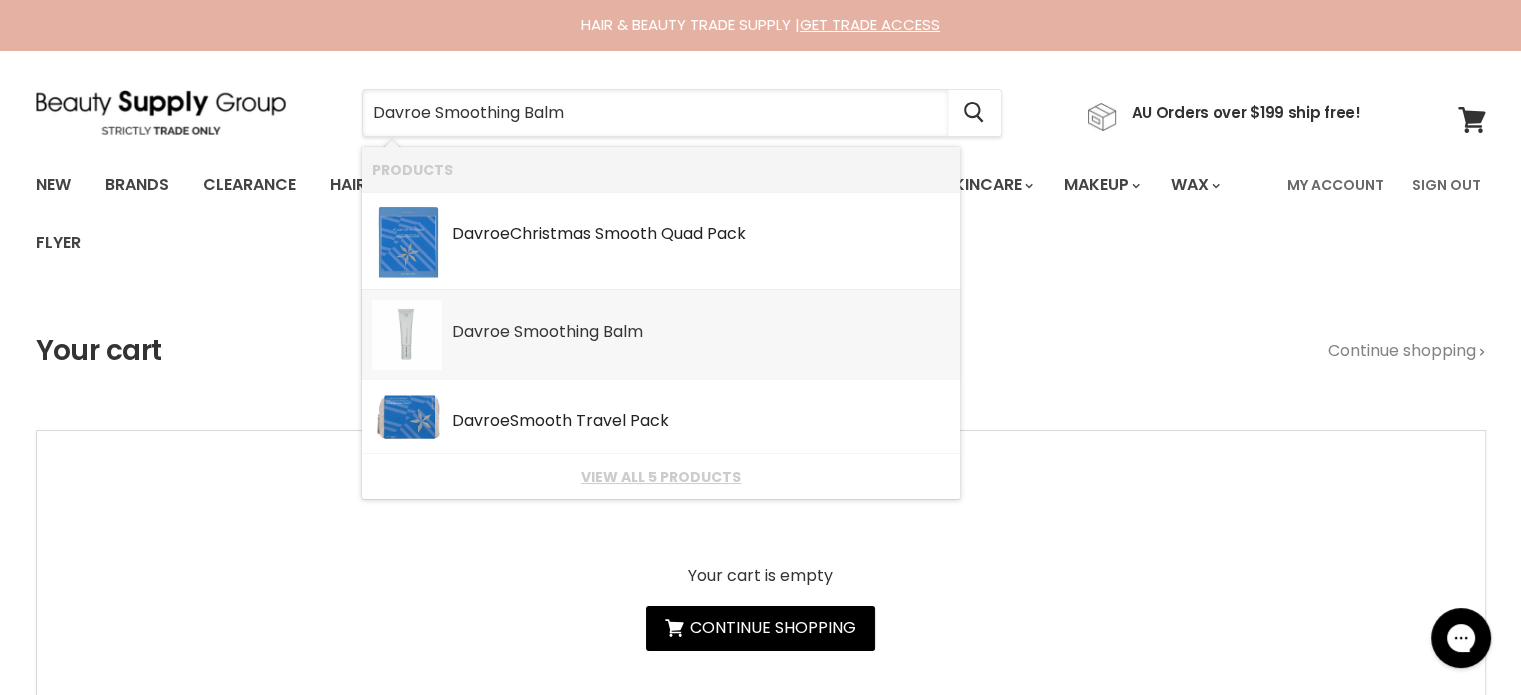 click on "Smoothing" at bounding box center [556, 331] 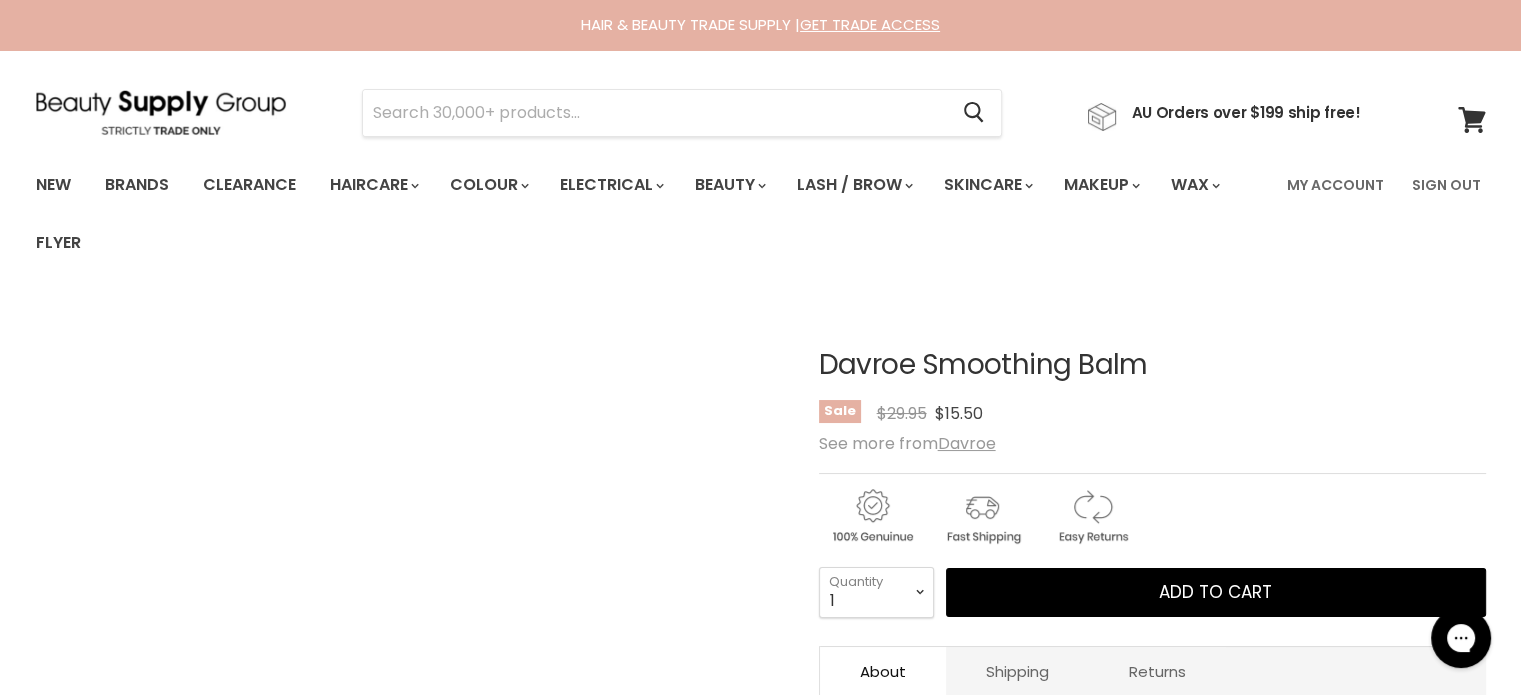 scroll, scrollTop: 0, scrollLeft: 0, axis: both 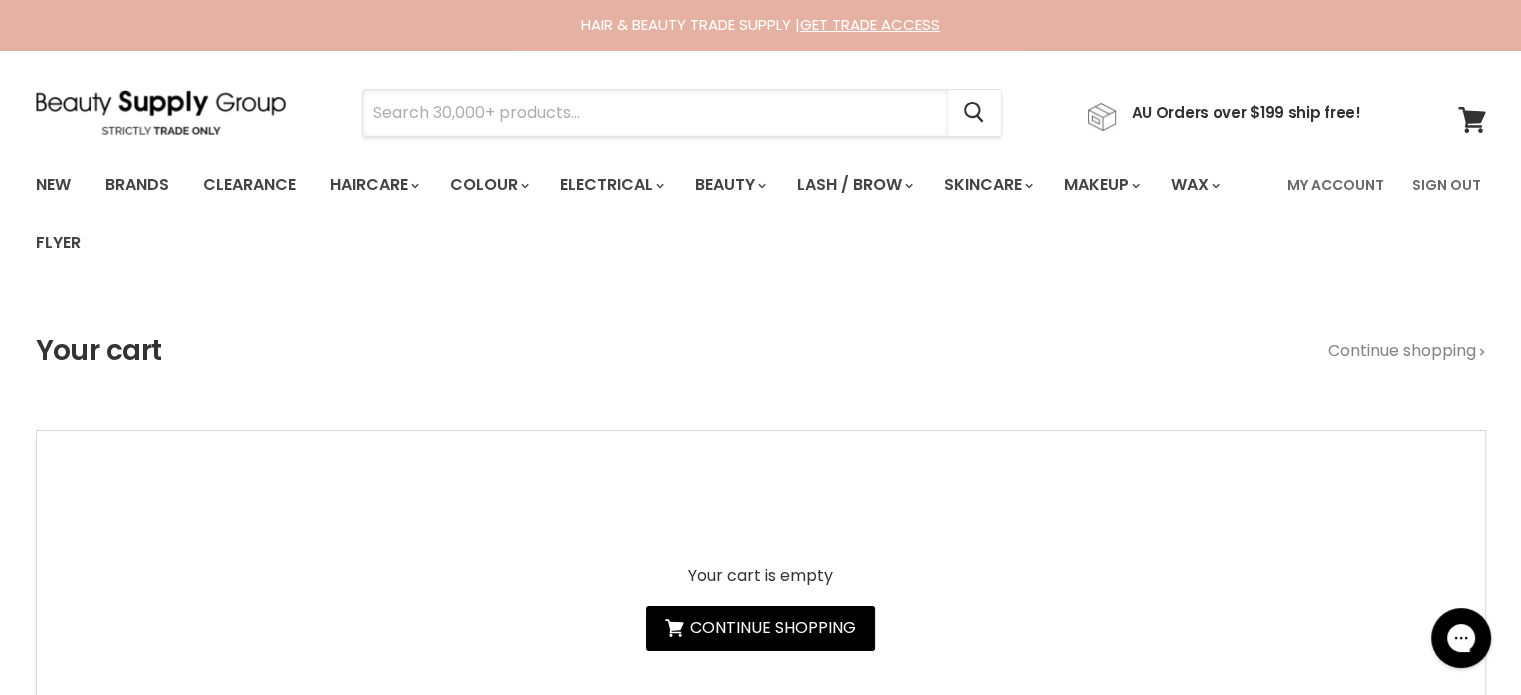 paste on "muk Fat muk Volumising Powder" 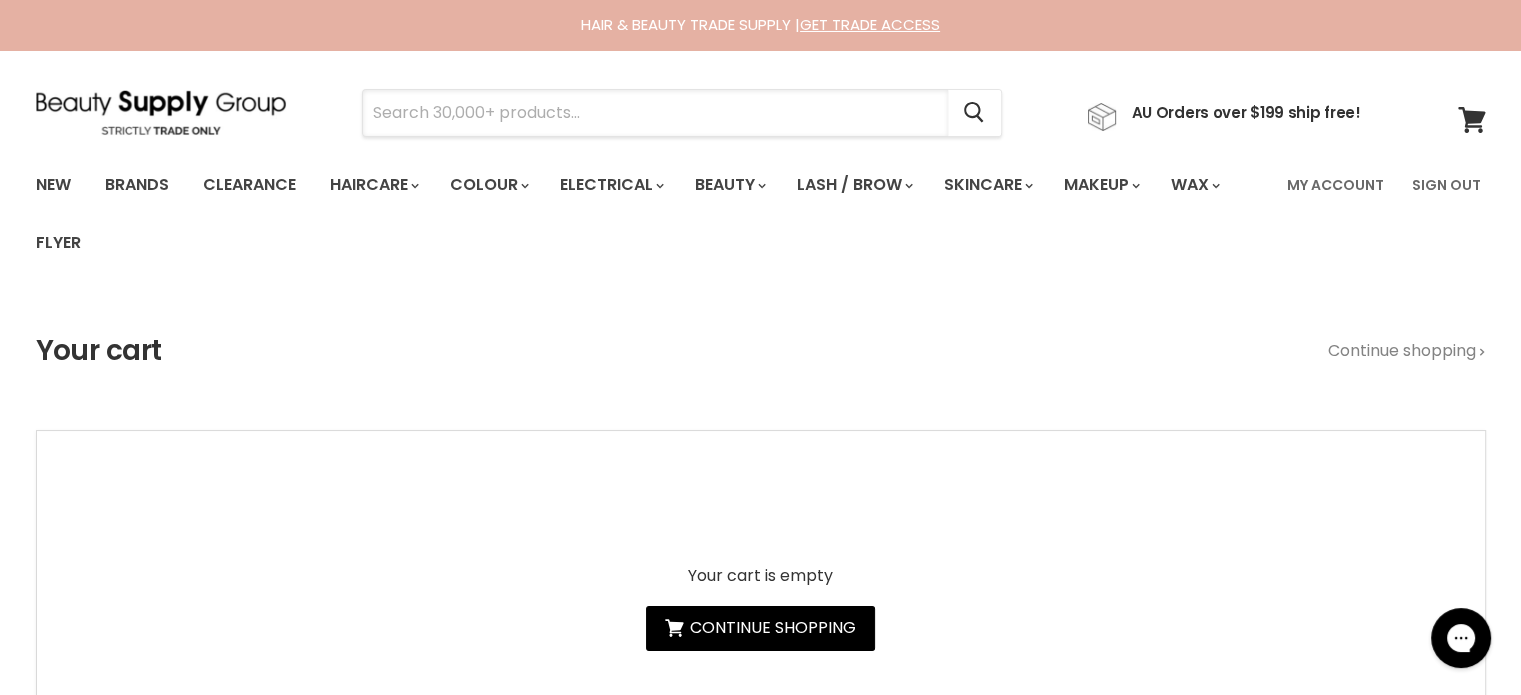 type on "muk Fat muk Volumising Powder" 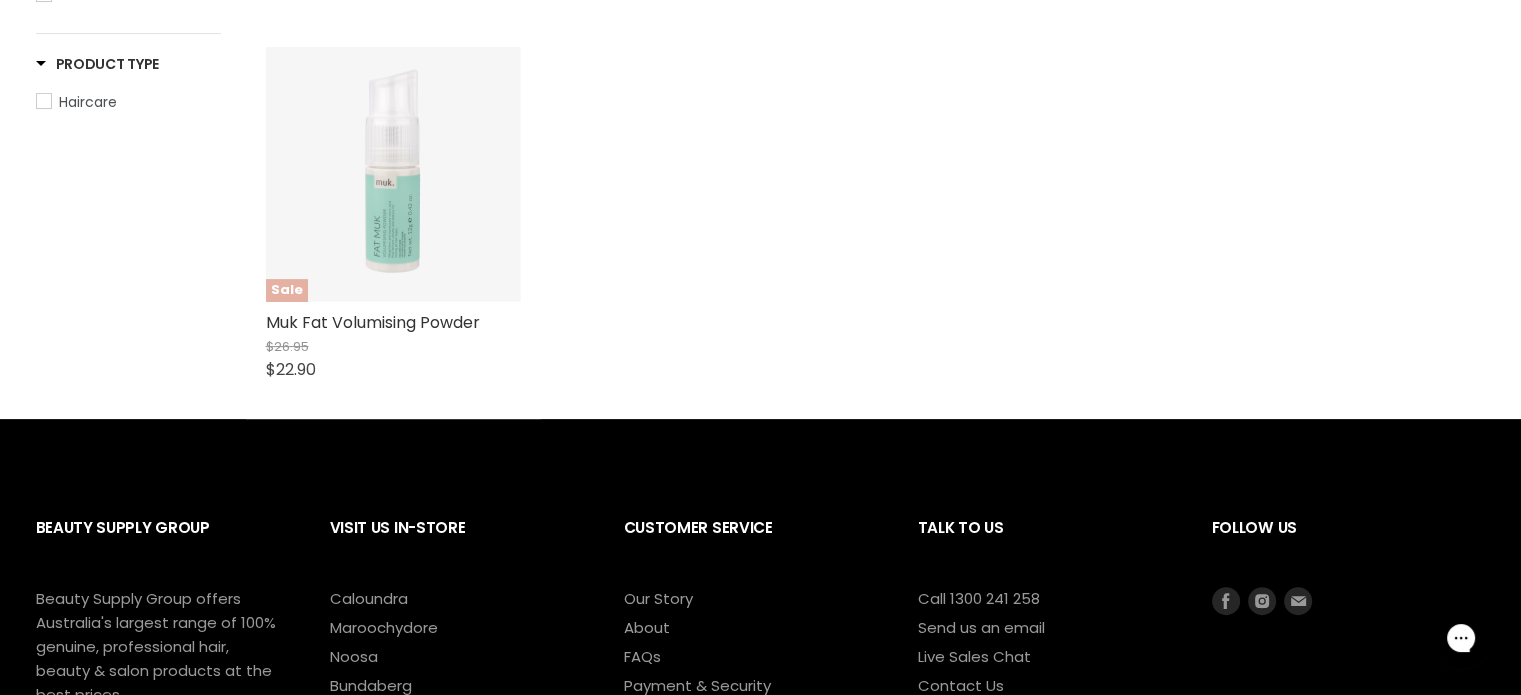 scroll, scrollTop: 500, scrollLeft: 0, axis: vertical 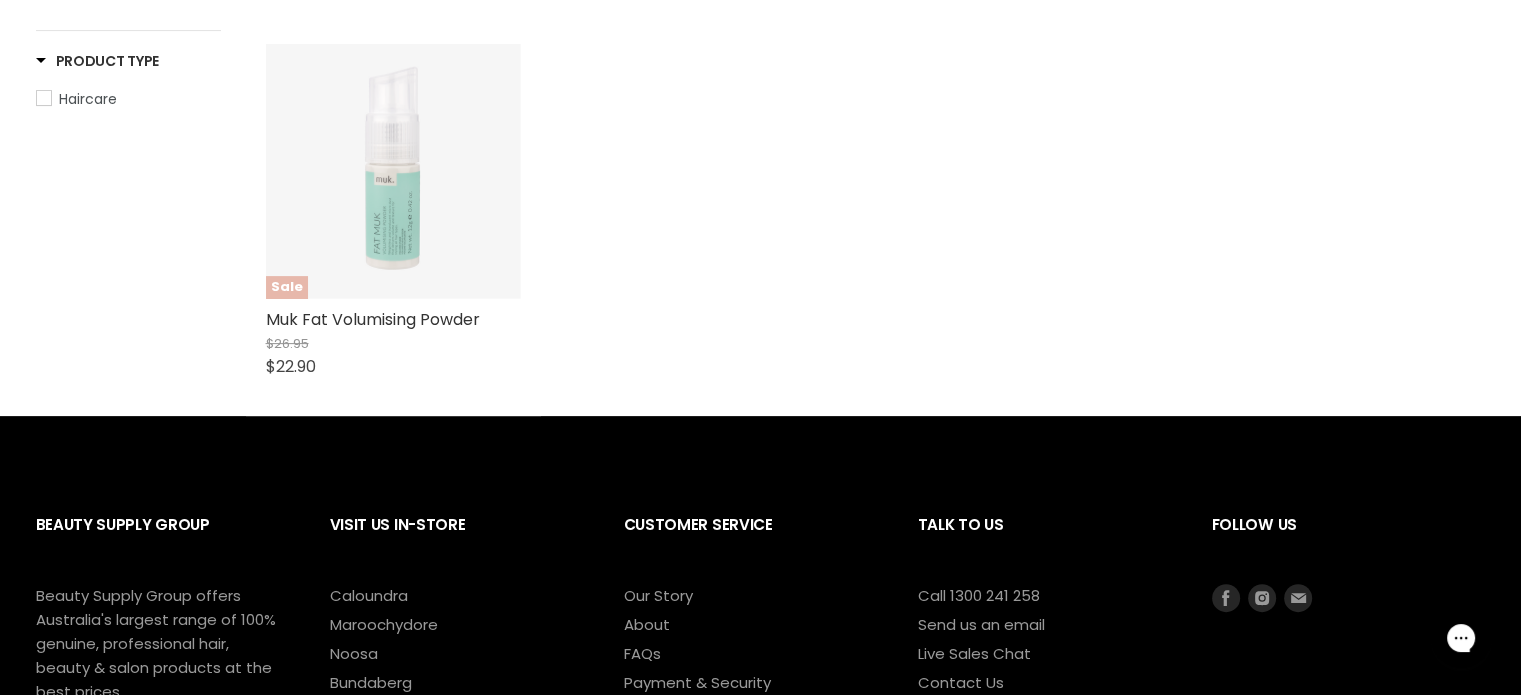 click at bounding box center (393, 171) 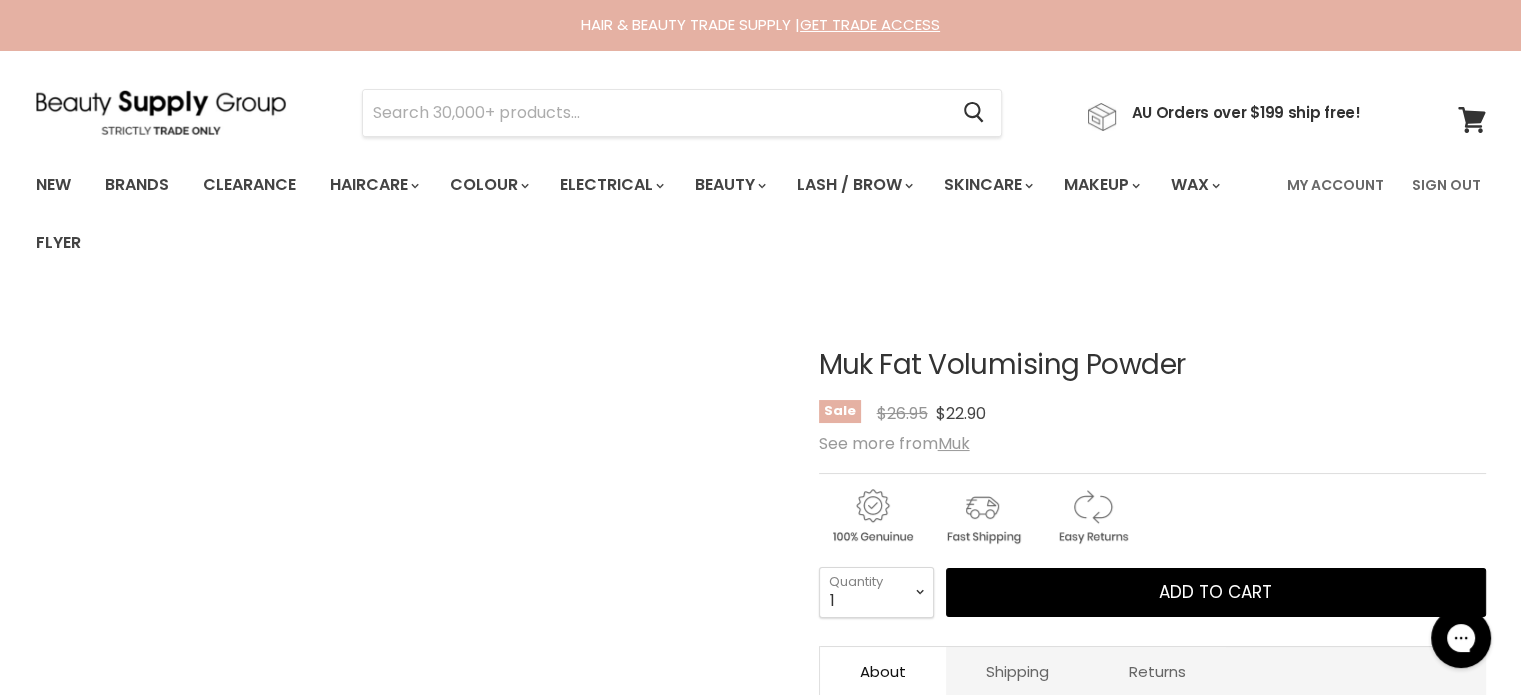 scroll, scrollTop: 0, scrollLeft: 0, axis: both 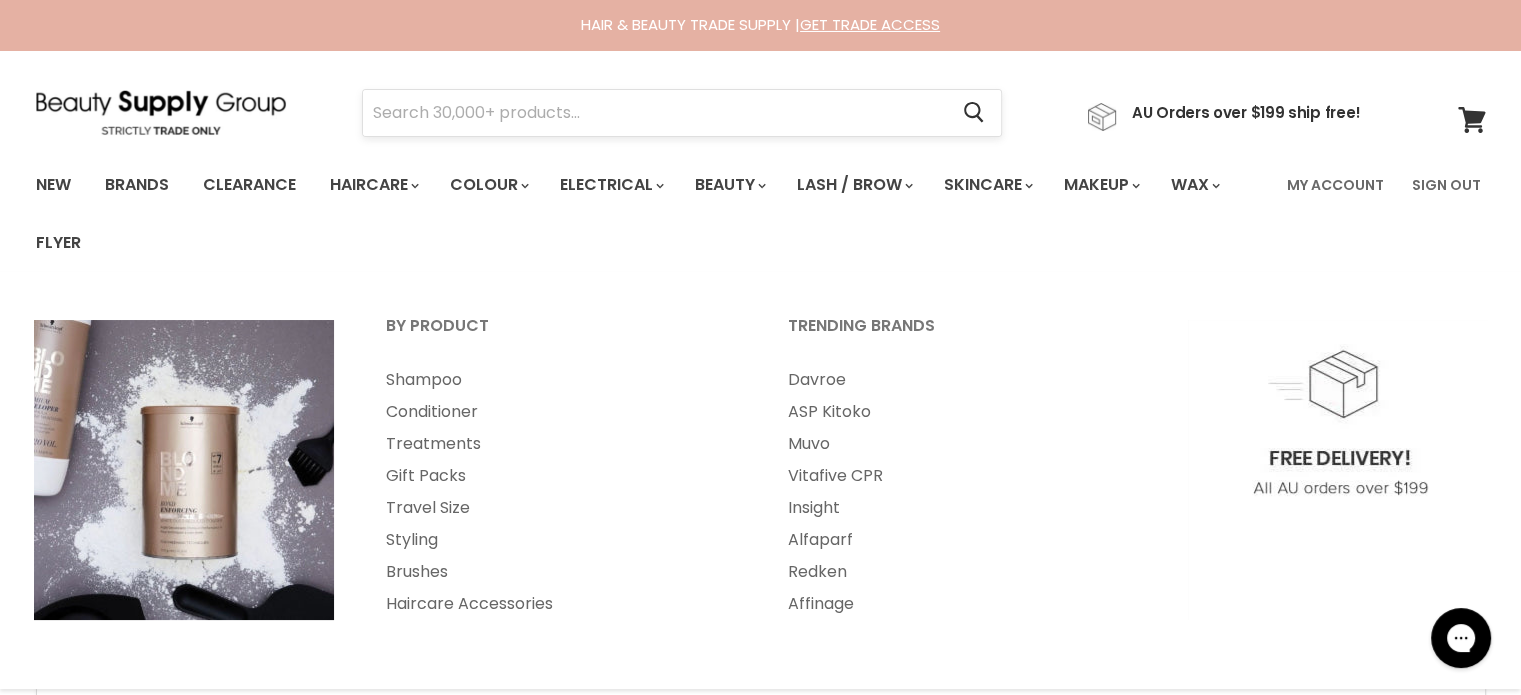 drag, startPoint x: 500, startPoint y: 68, endPoint x: 470, endPoint y: 100, distance: 43.863426 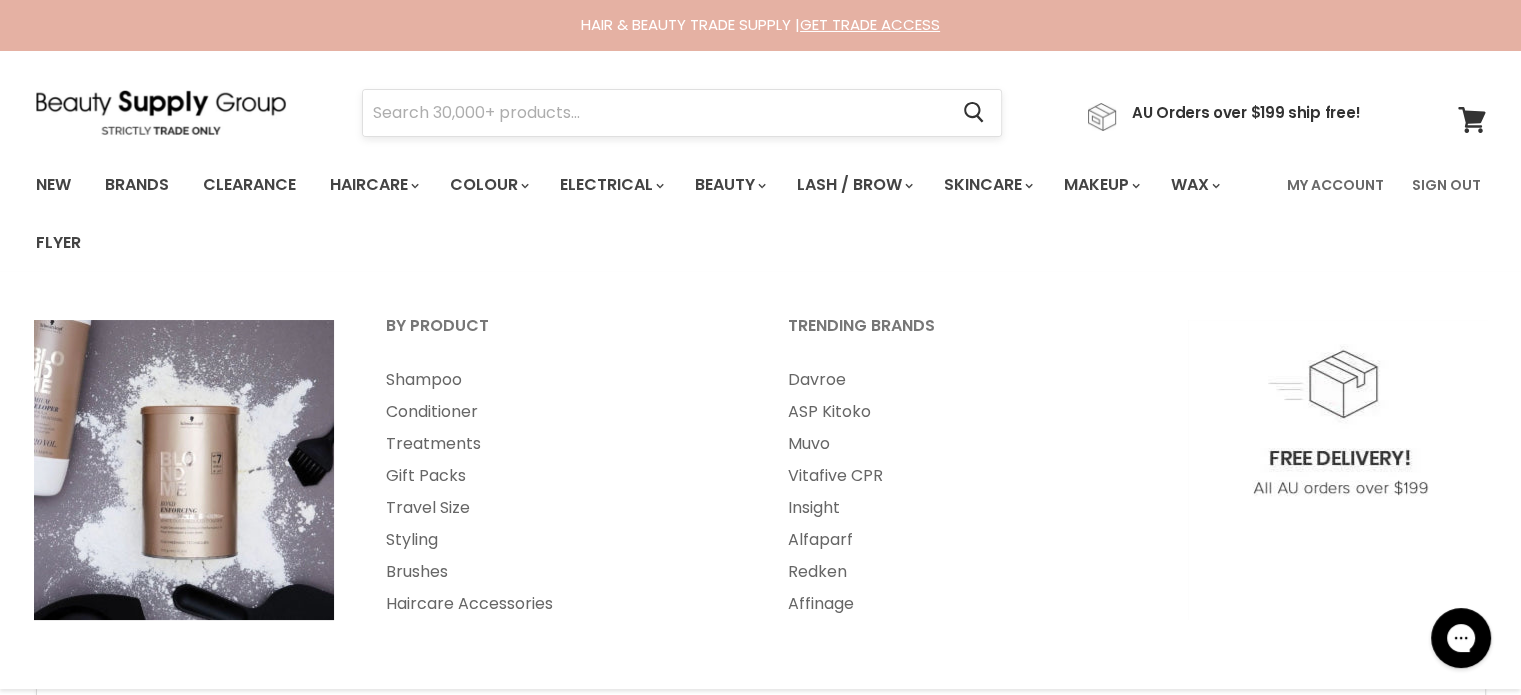 click on "Menu
Cancel" at bounding box center (761, 103) 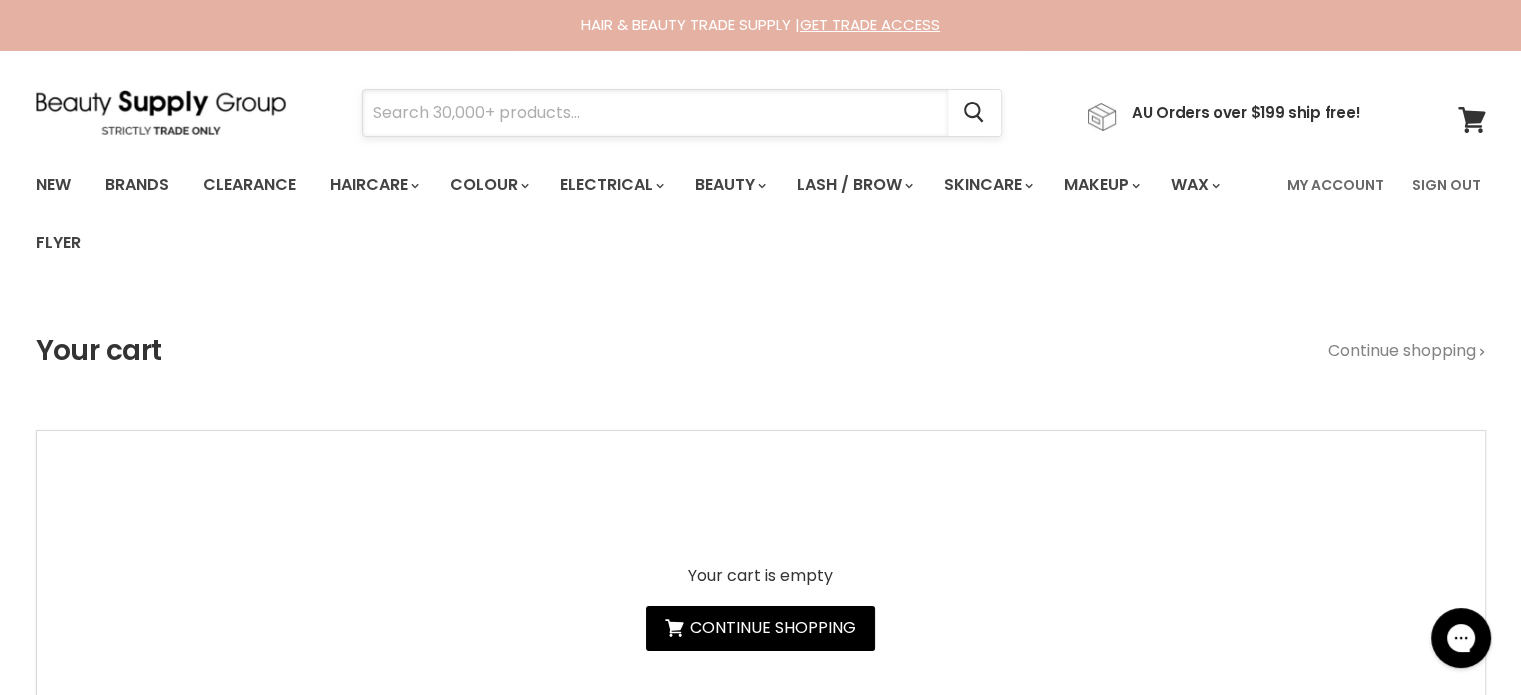 click at bounding box center [655, 113] 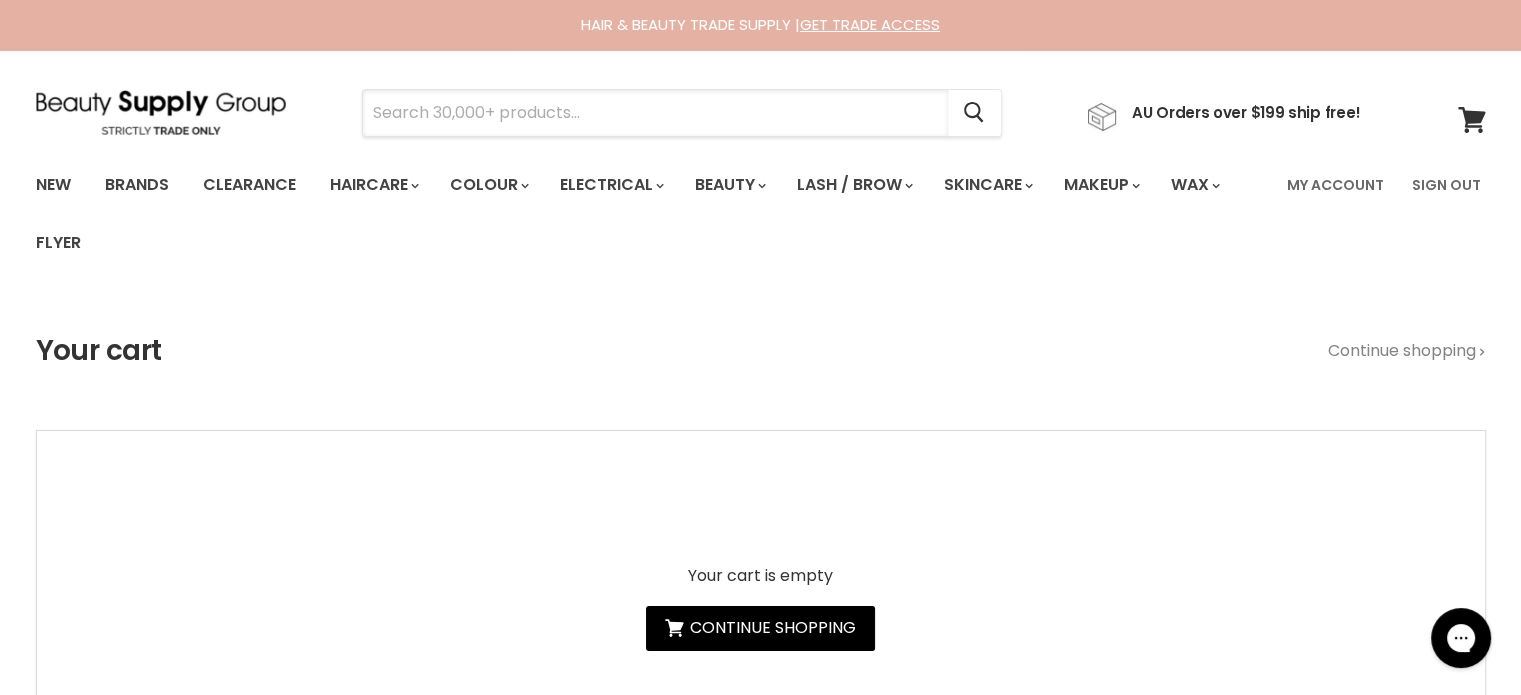 type on "Jeval HPF 230+ Heat Protection Spray" 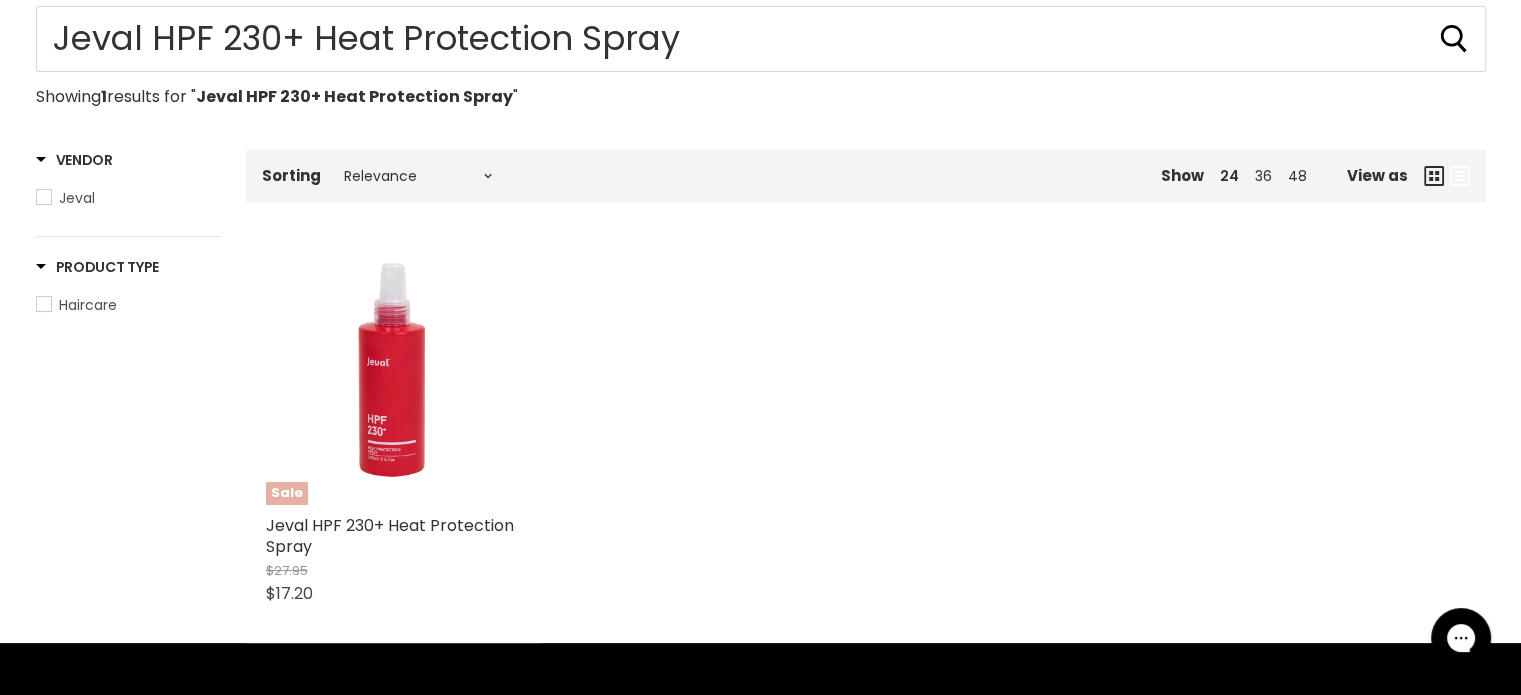 scroll, scrollTop: 400, scrollLeft: 0, axis: vertical 